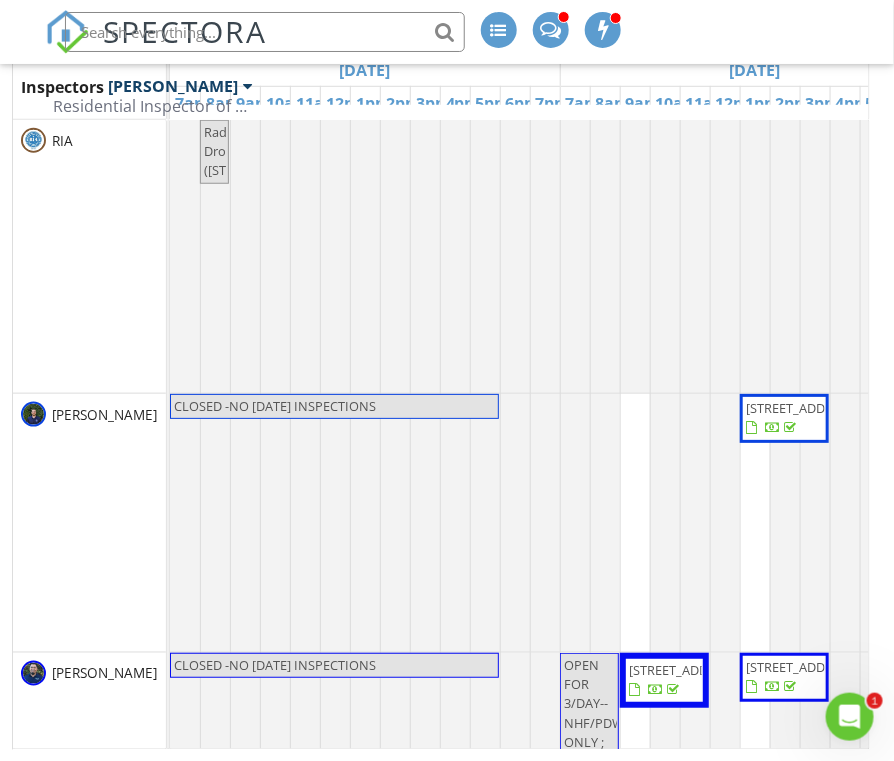 scroll, scrollTop: 0, scrollLeft: 0, axis: both 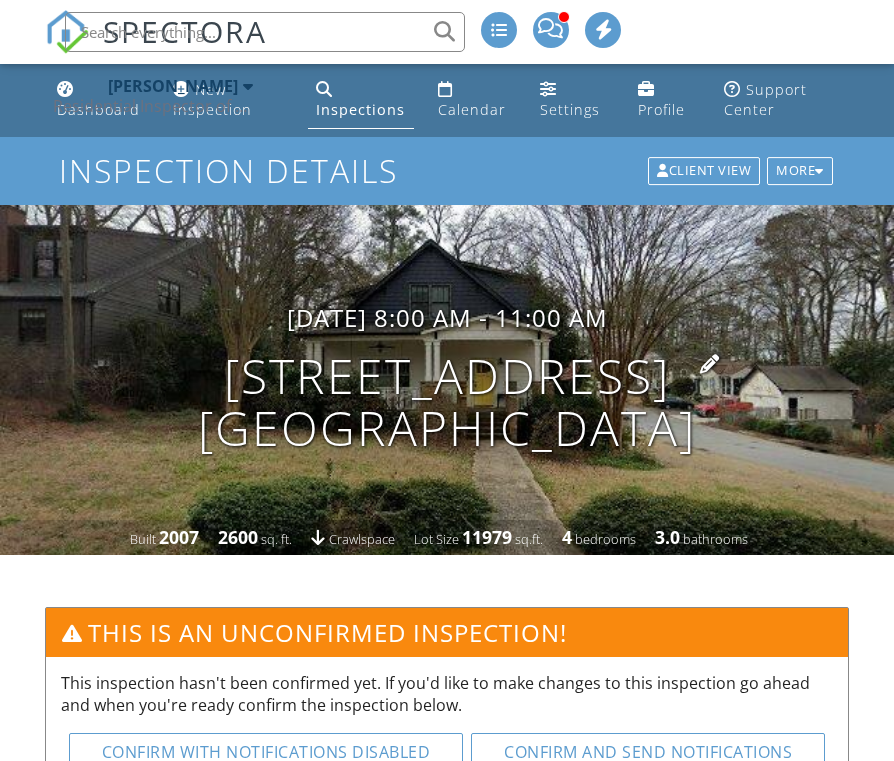 click on "907 Eden Ave SE
Atlanta, GA 30316" at bounding box center (447, 403) 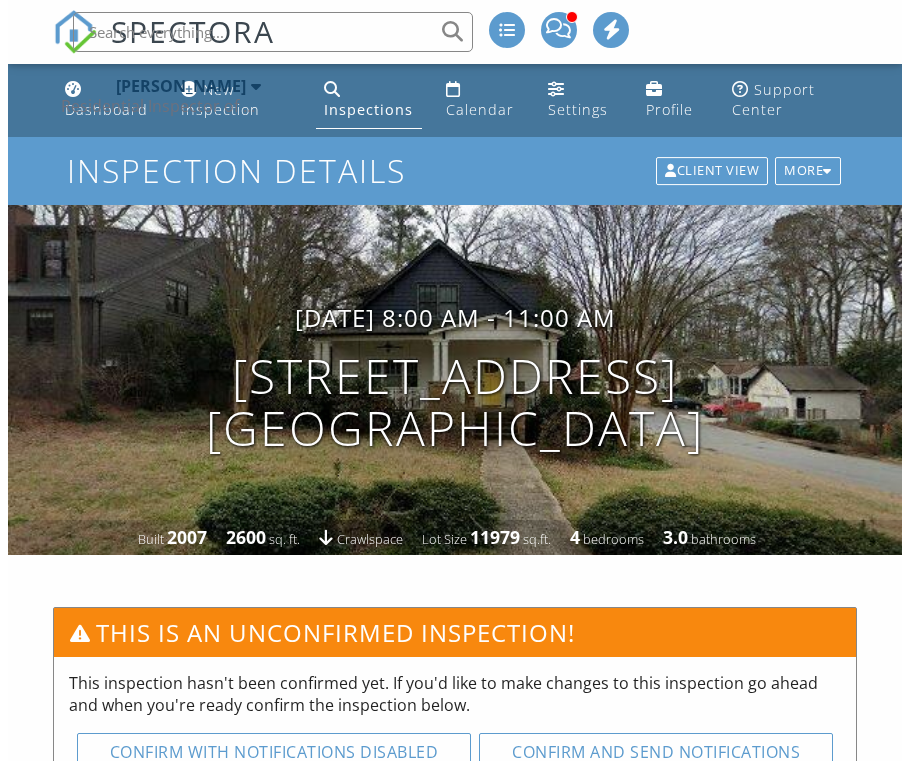 scroll, scrollTop: 0, scrollLeft: 0, axis: both 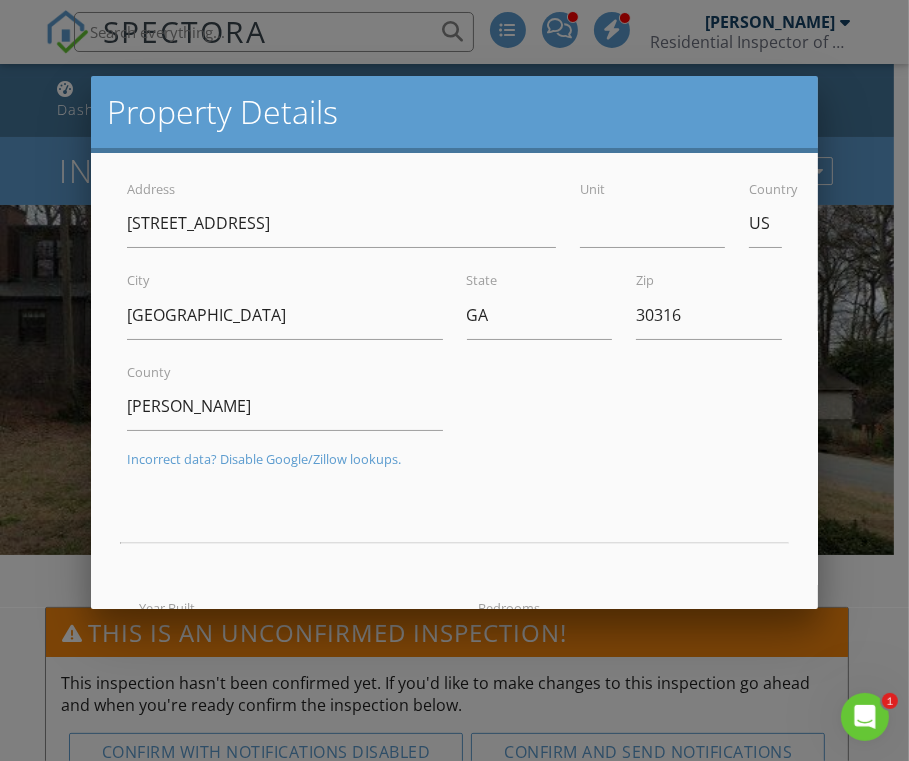 click at bounding box center (454, 375) 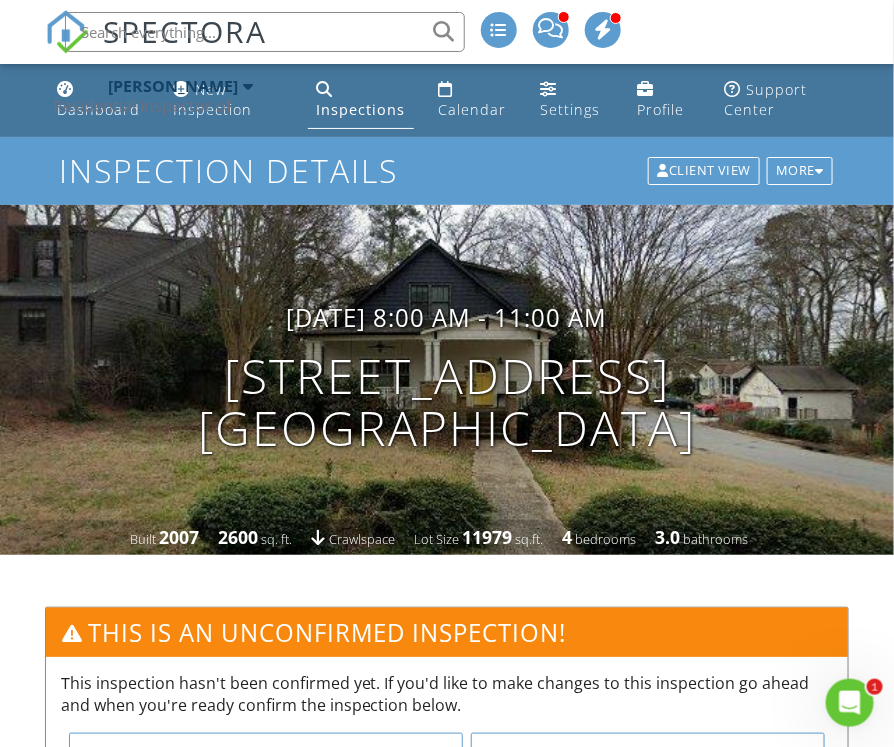 paste on "907 Eden Ave SE" 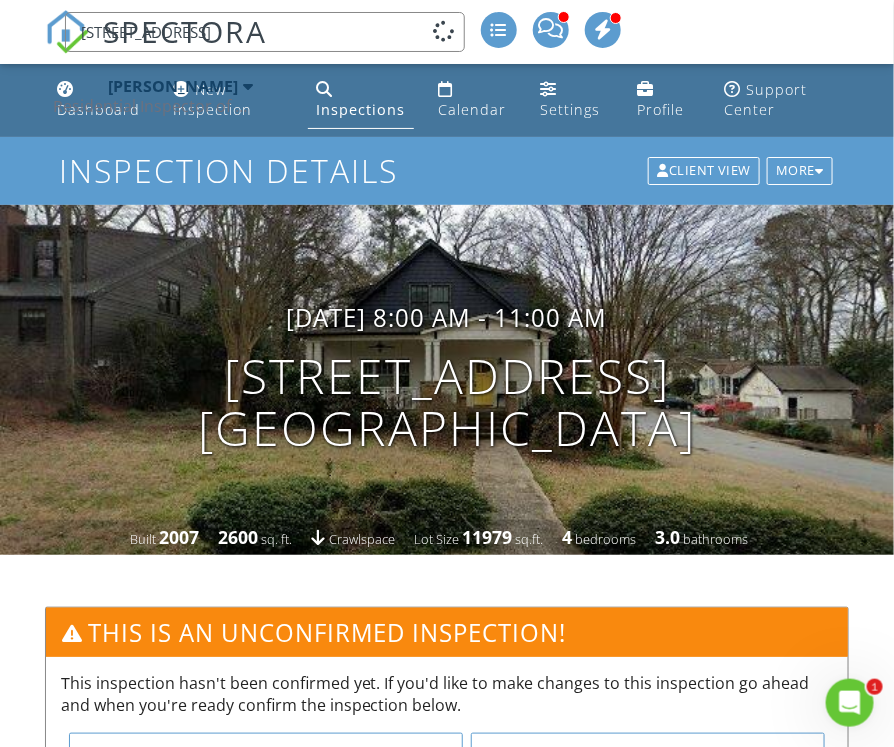 click on "907 Eden Ave SE" at bounding box center [265, 32] 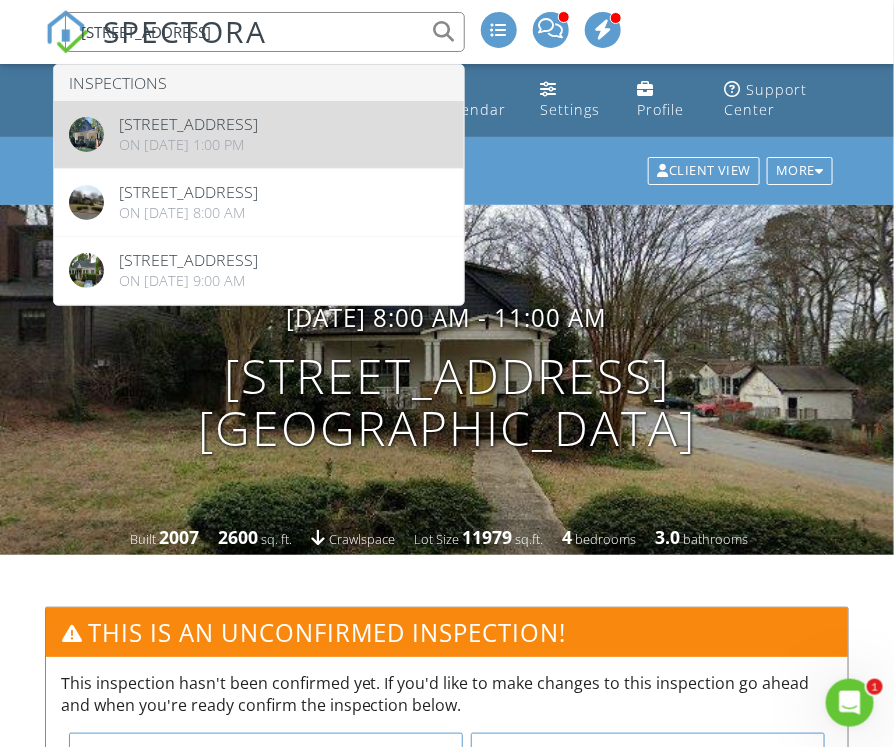 type on "[STREET_ADDRESS]" 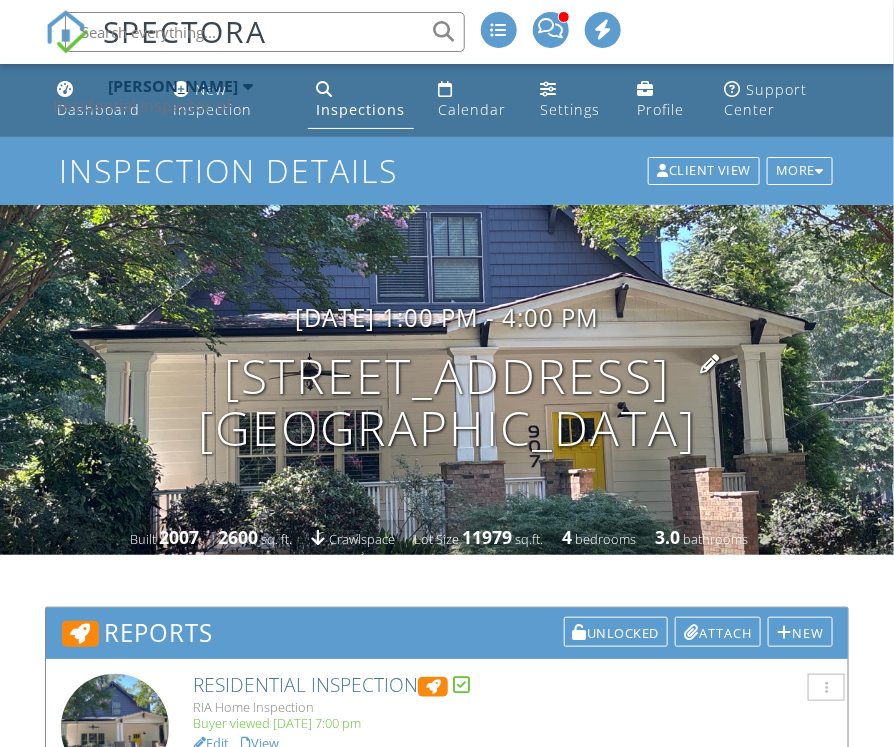 scroll, scrollTop: 999, scrollLeft: 0, axis: vertical 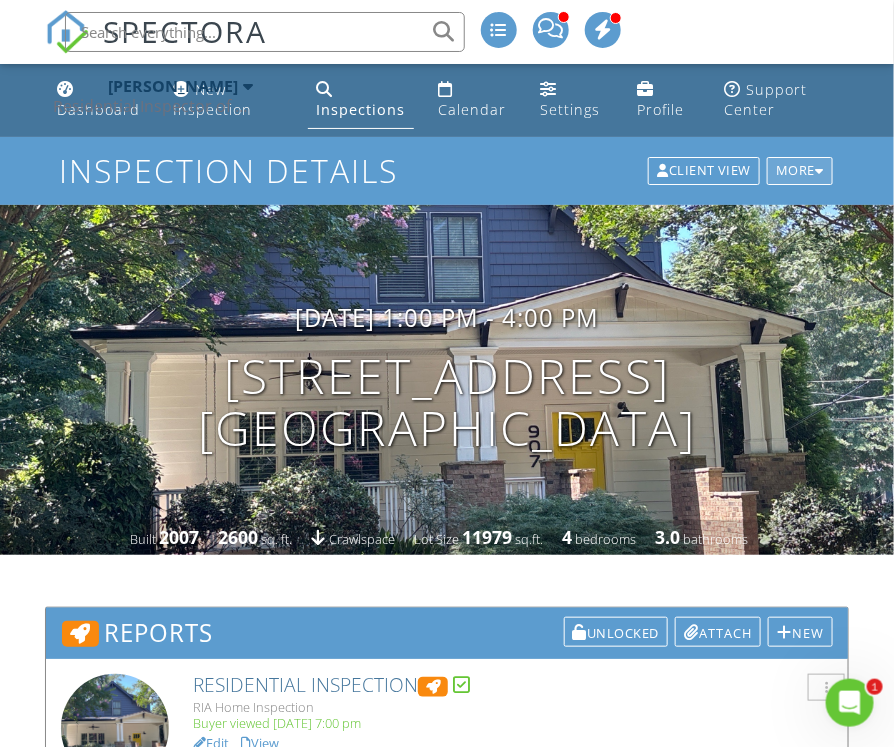click at bounding box center [819, 171] 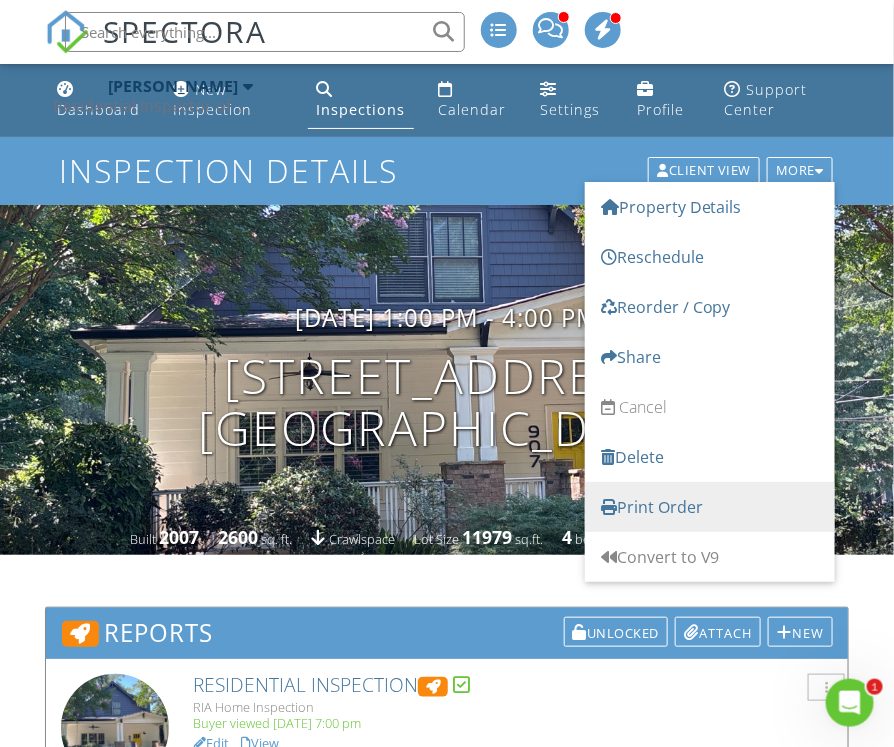 click on "Print Order" at bounding box center (710, 507) 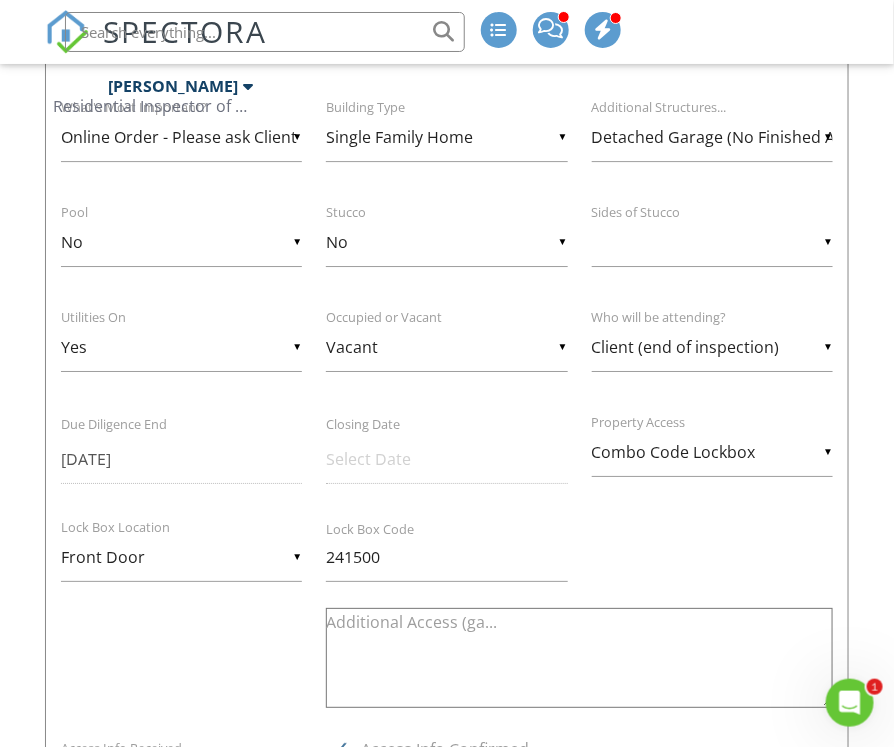 scroll, scrollTop: 1500, scrollLeft: 0, axis: vertical 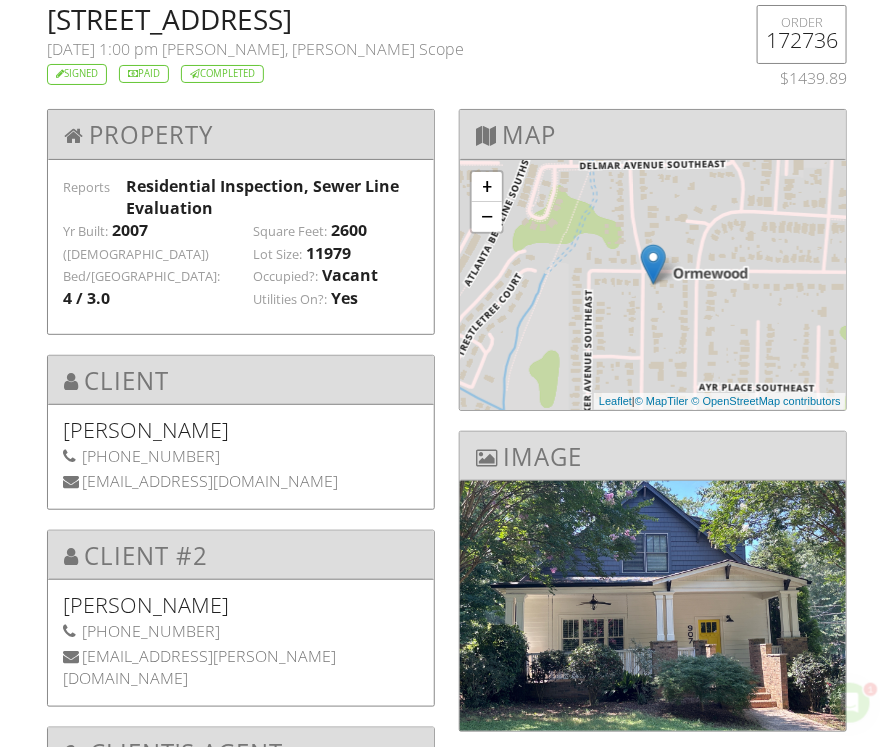 click on "[STREET_ADDRESS]" at bounding box center (378, 19) 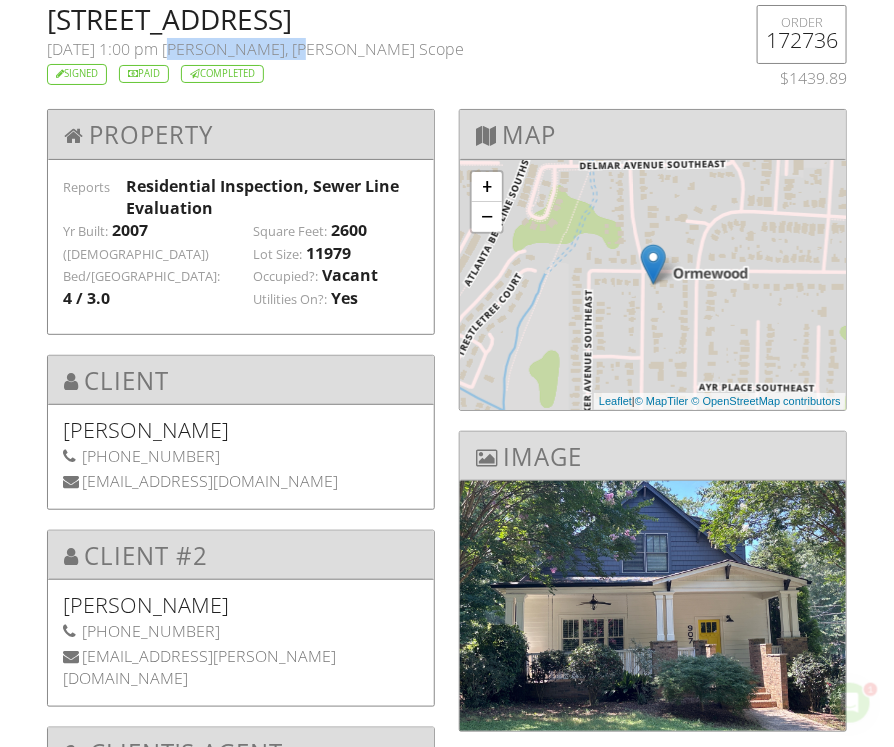 drag, startPoint x: 215, startPoint y: 42, endPoint x: 253, endPoint y: 50, distance: 38.832977 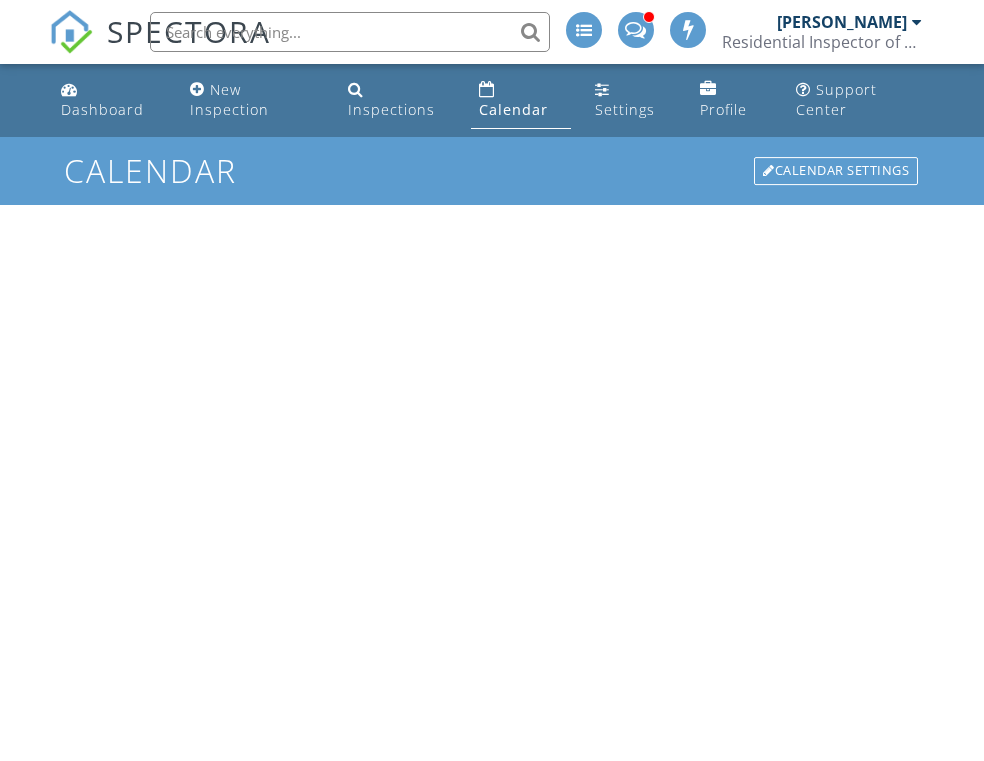 scroll, scrollTop: 0, scrollLeft: 0, axis: both 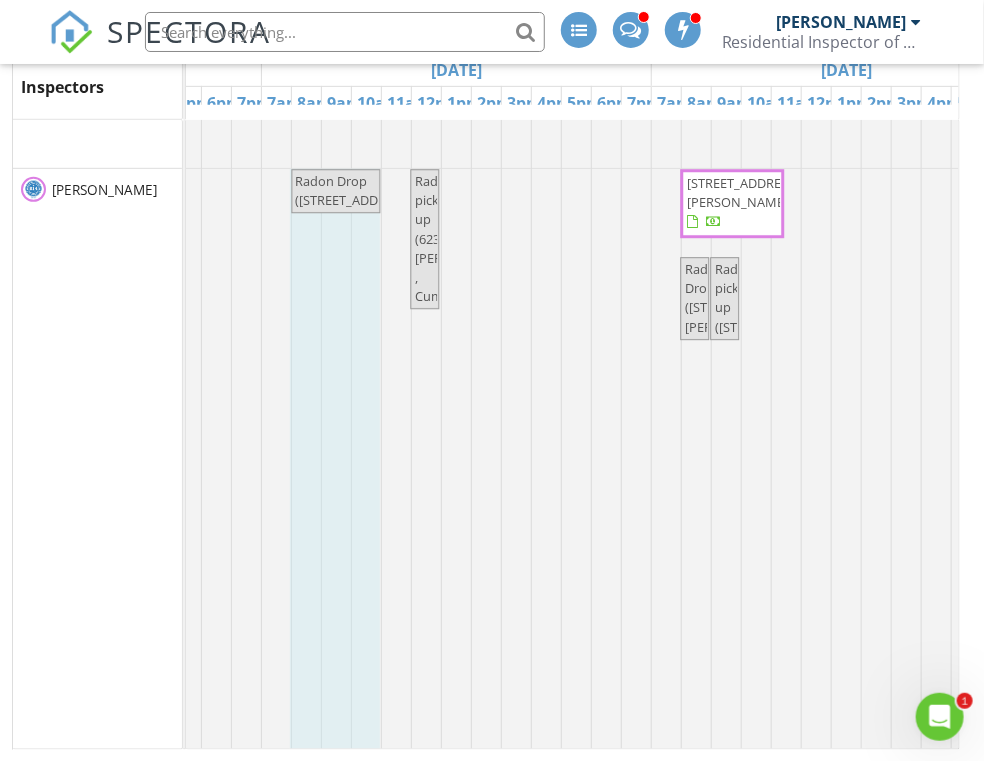 click on "CLOSED -NO [DATE] INSPECTIONS
OFF ALL DAY-per request 6/18-LK
OFF ALL DAY (RECURRING)-CHECK W/ [PERSON_NAME] ON AVAILA...
Radon Pick up ([STREET_ADDRESS][PERSON_NAME])
Radon Drop ([STREET_ADDRESS])
[STREET_ADDRESS]" at bounding box center (66, 504) 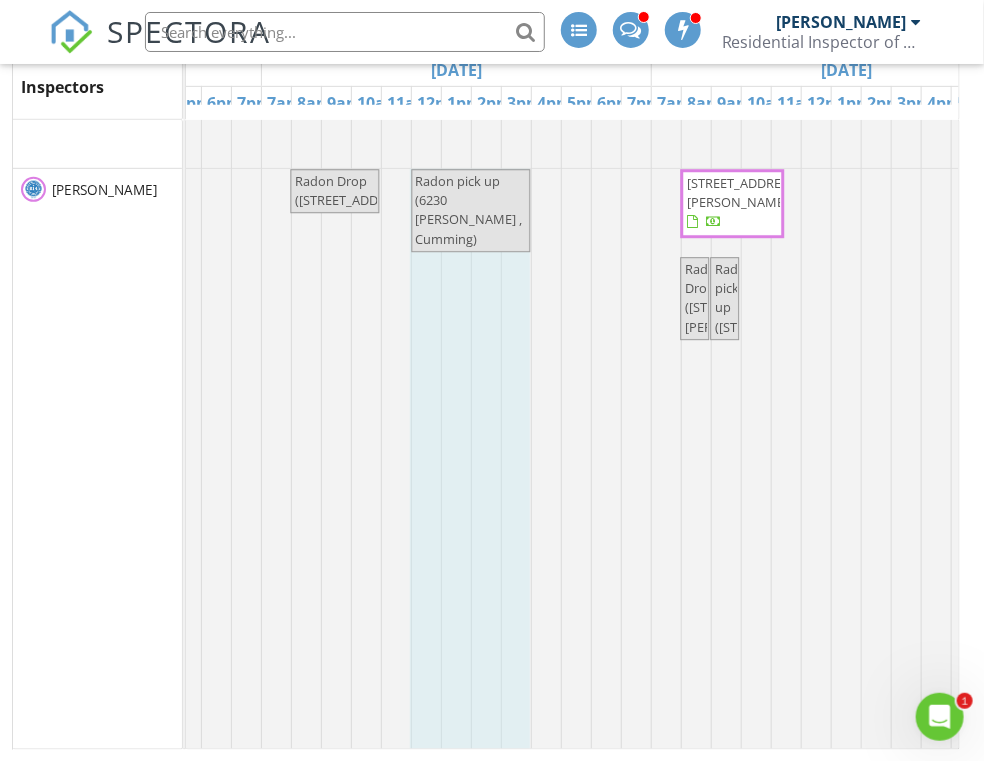 drag, startPoint x: 438, startPoint y: 266, endPoint x: 530, endPoint y: 266, distance: 92 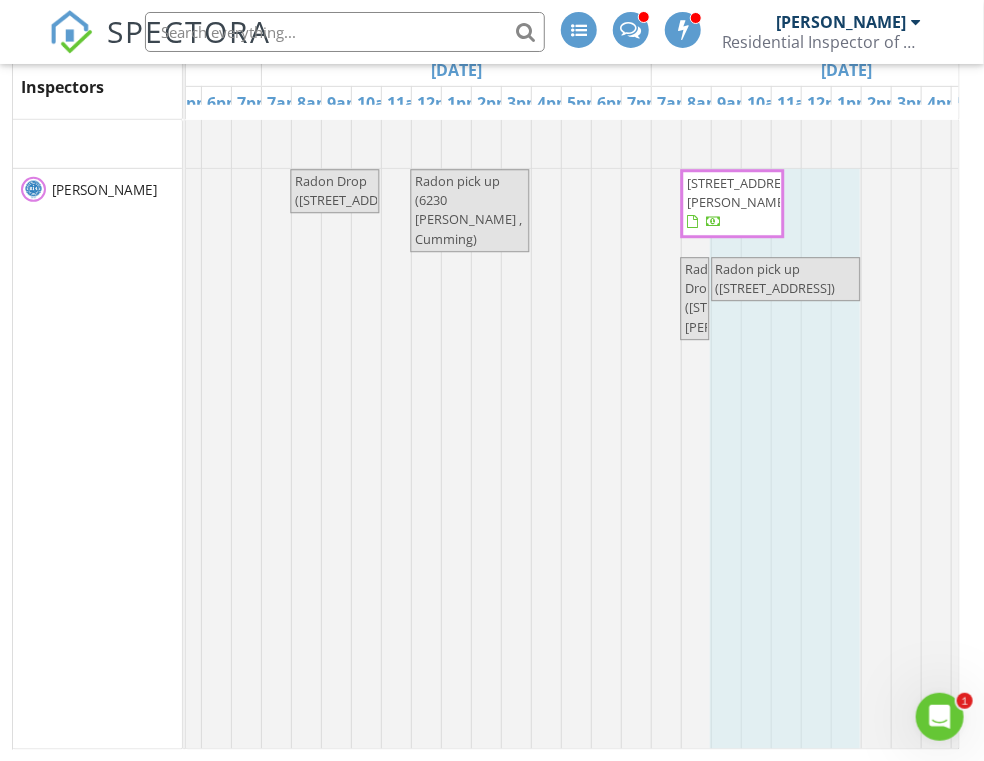 drag, startPoint x: 740, startPoint y: 299, endPoint x: 743, endPoint y: 316, distance: 17.262676 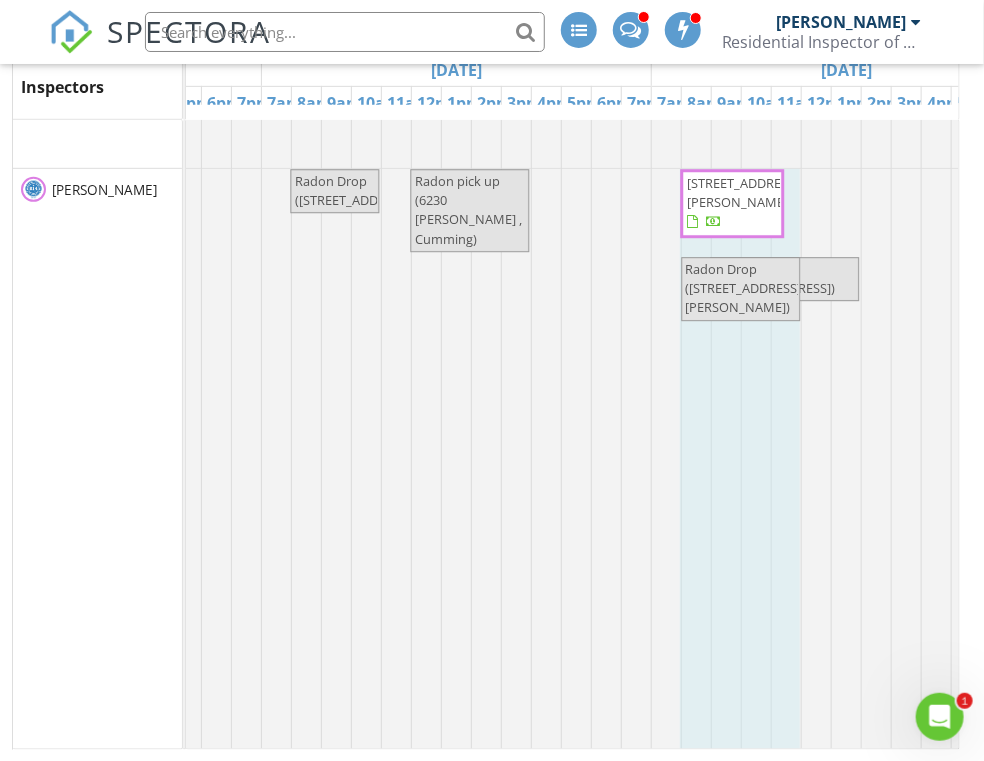 drag, startPoint x: 705, startPoint y: 331, endPoint x: 790, endPoint y: 330, distance: 85.00588 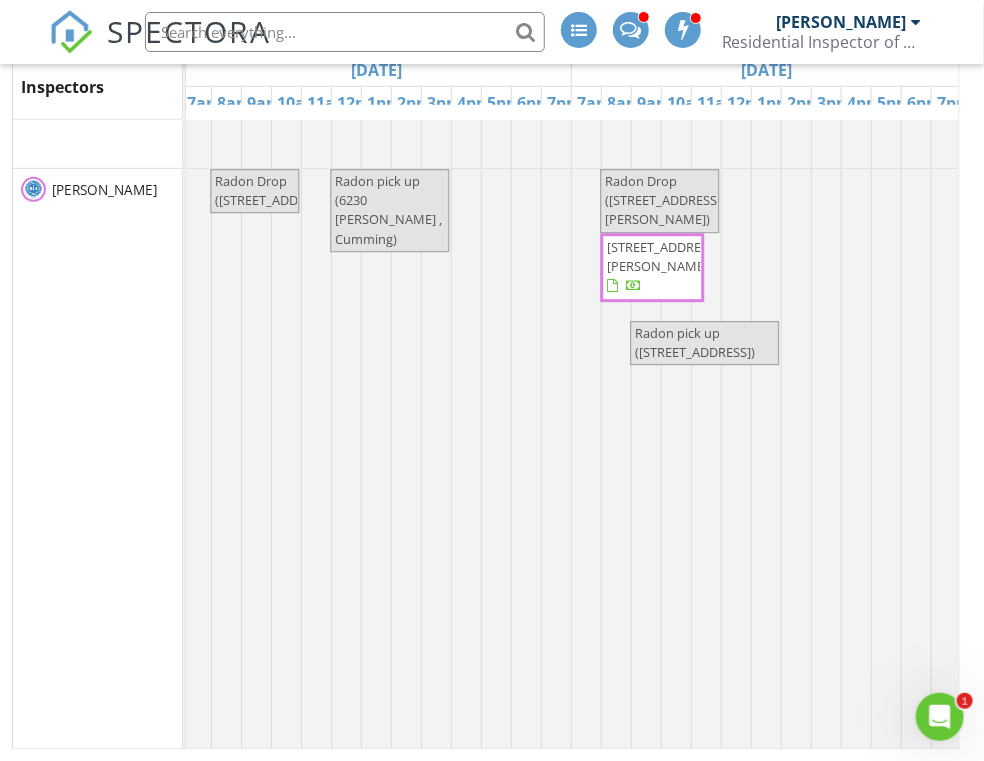 scroll, scrollTop: 9200, scrollLeft: 1562, axis: both 